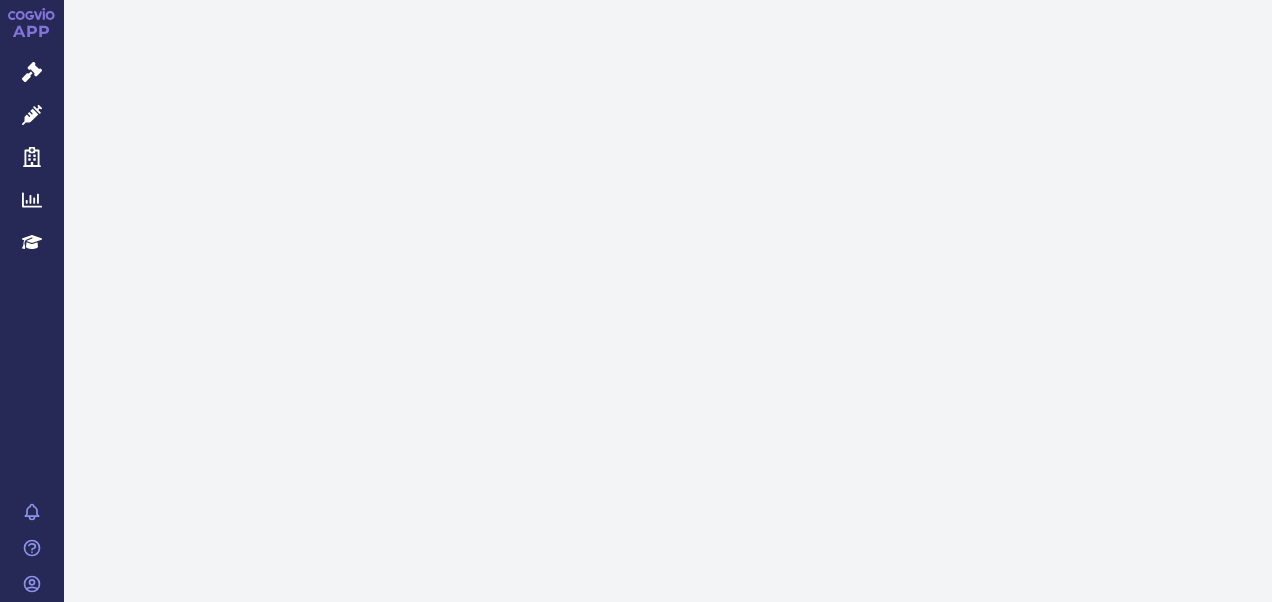 scroll, scrollTop: 0, scrollLeft: 0, axis: both 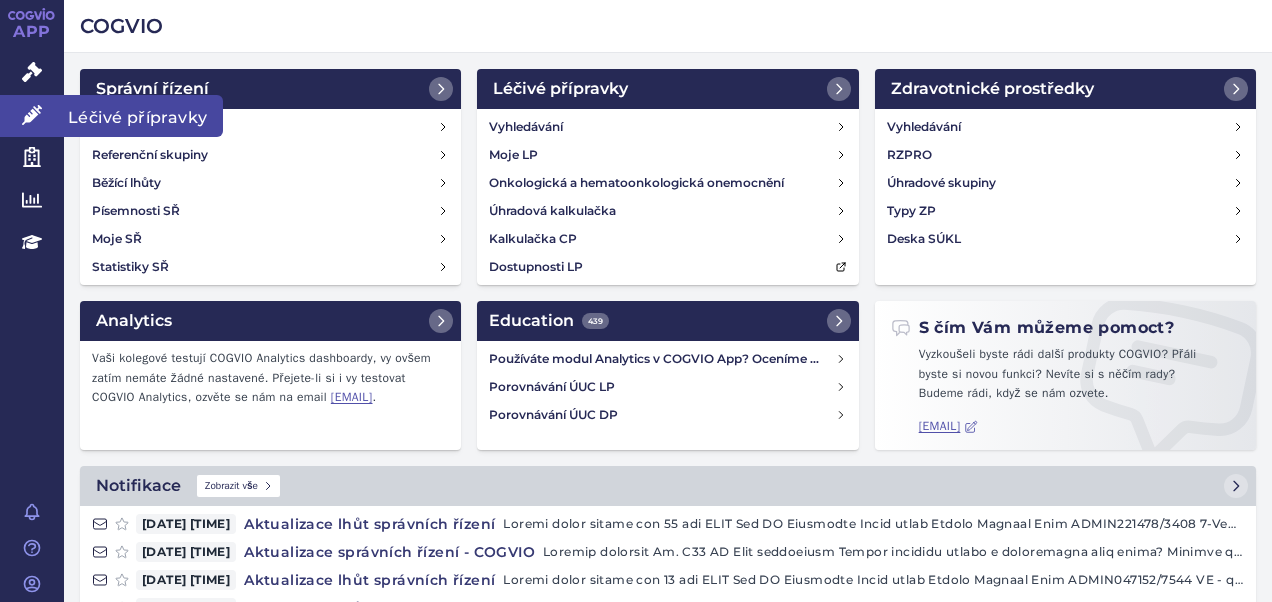click on "Léčivé přípravky" at bounding box center [32, 116] 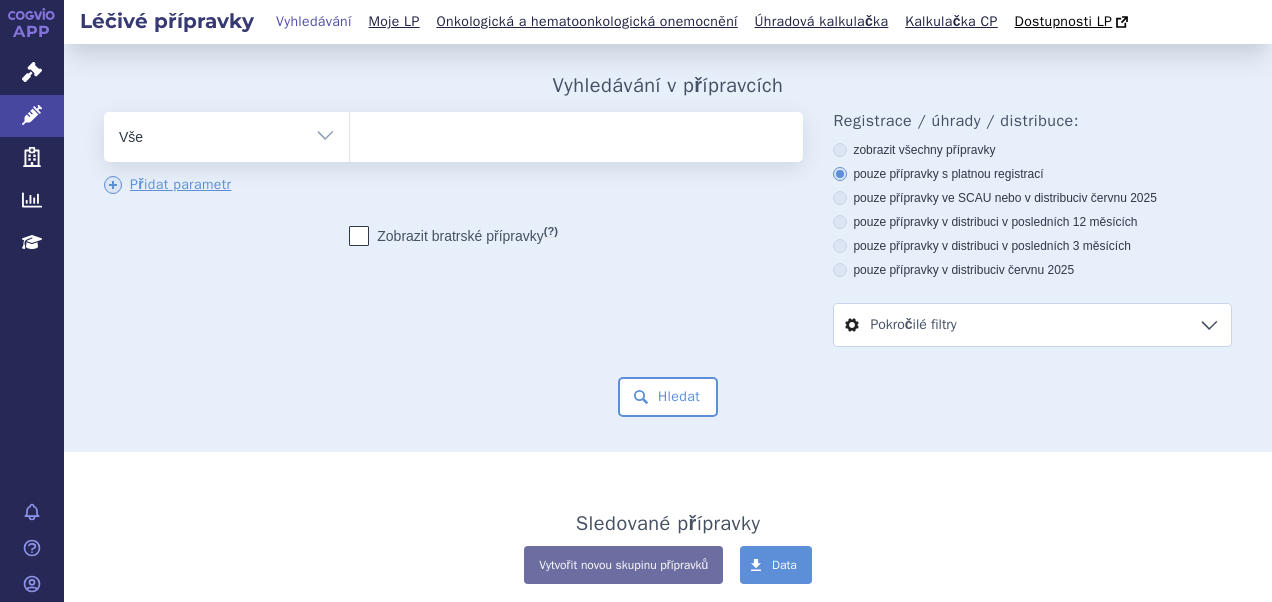 scroll, scrollTop: 0, scrollLeft: 0, axis: both 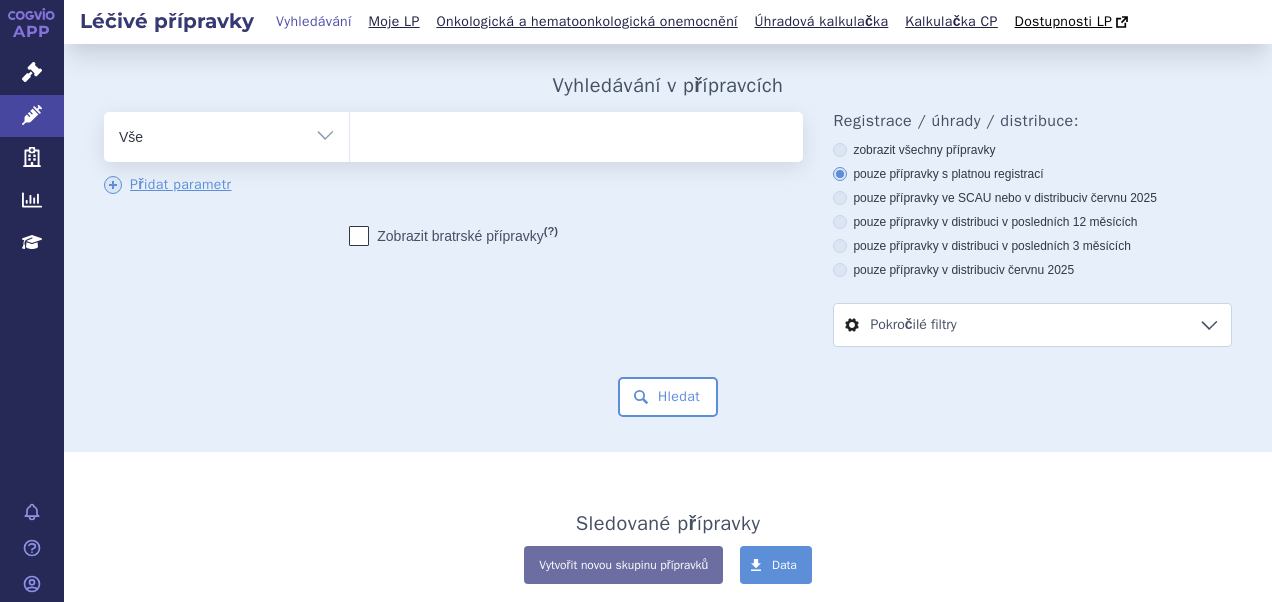 click at bounding box center [574, 133] 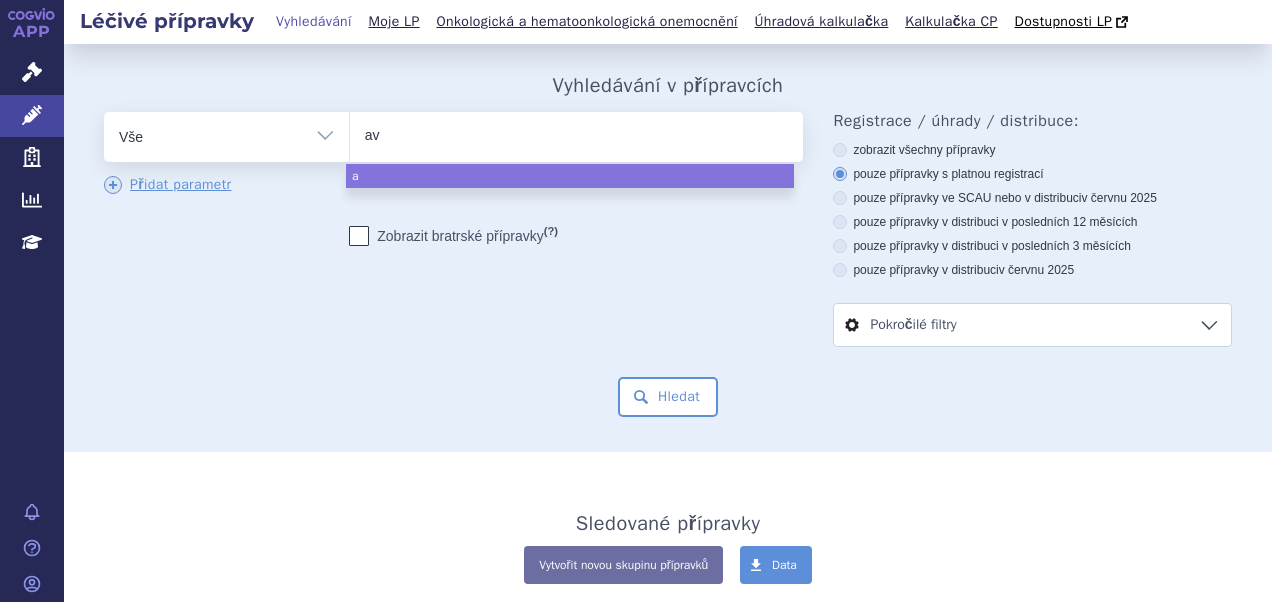 type on "avn" 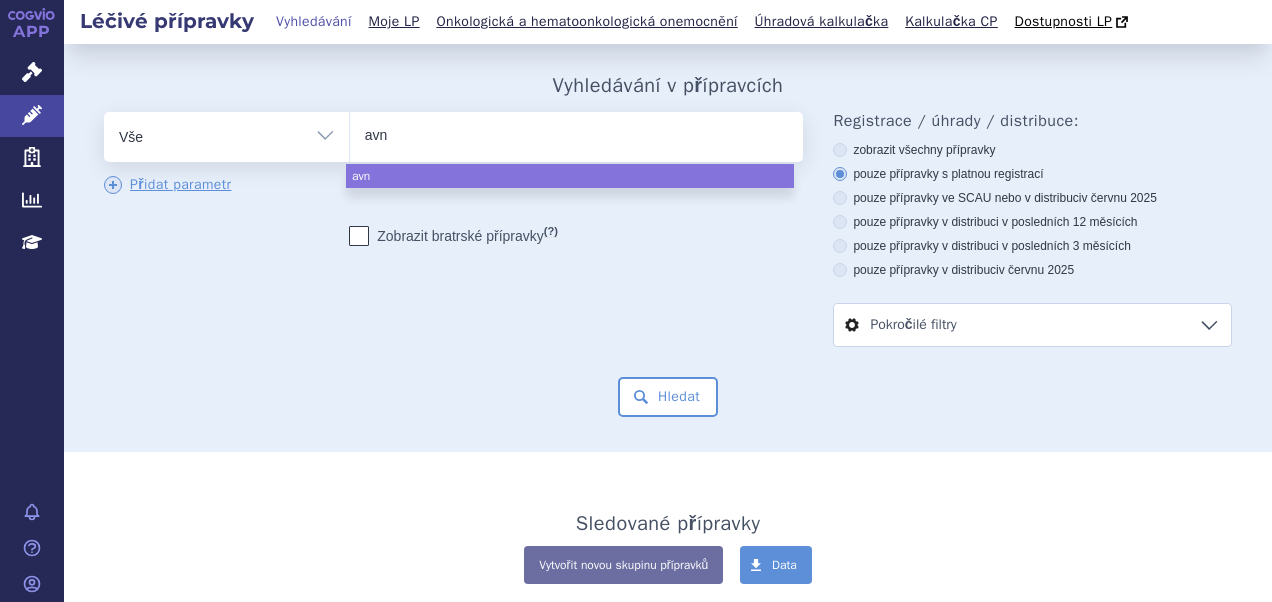type on "av" 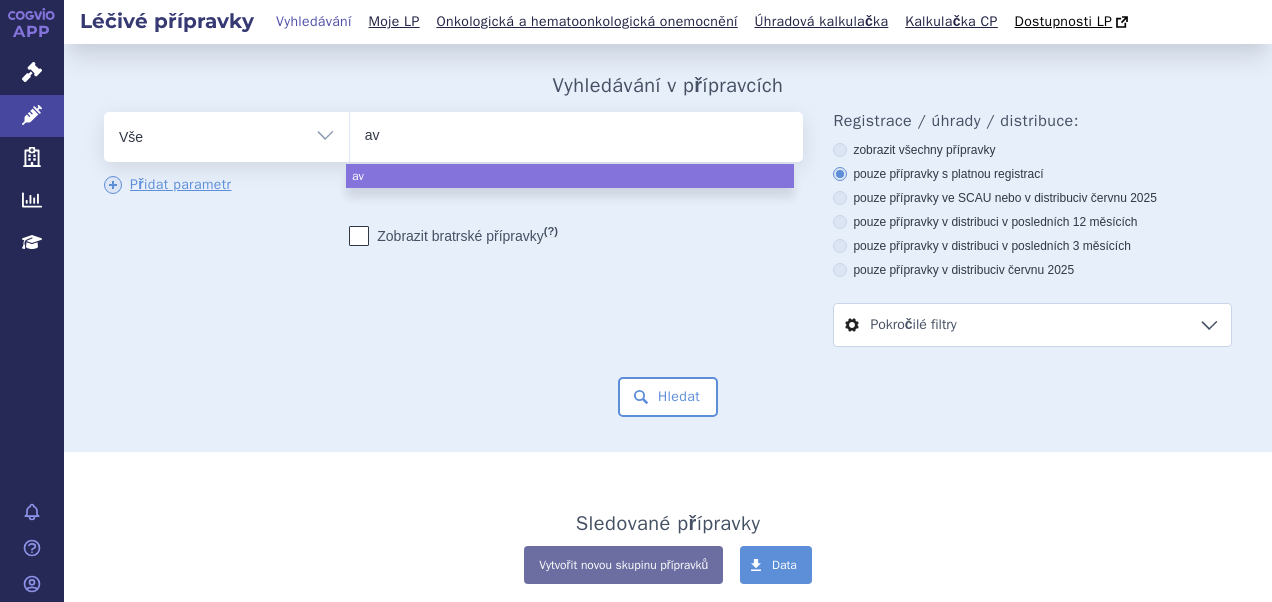 type on "a" 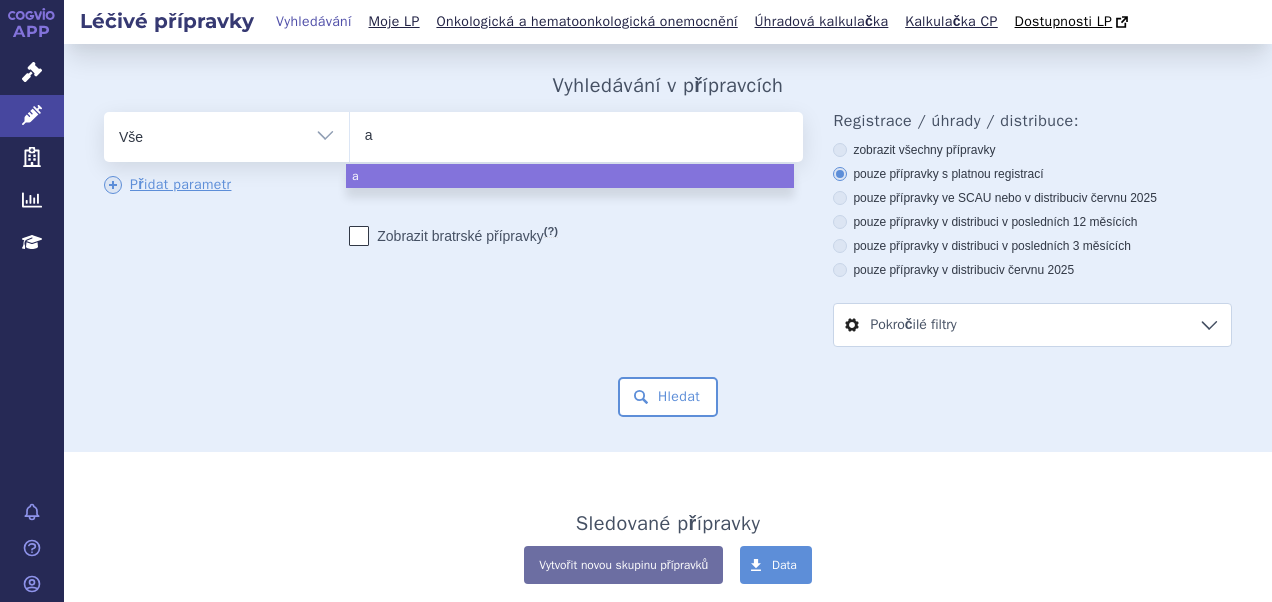 type 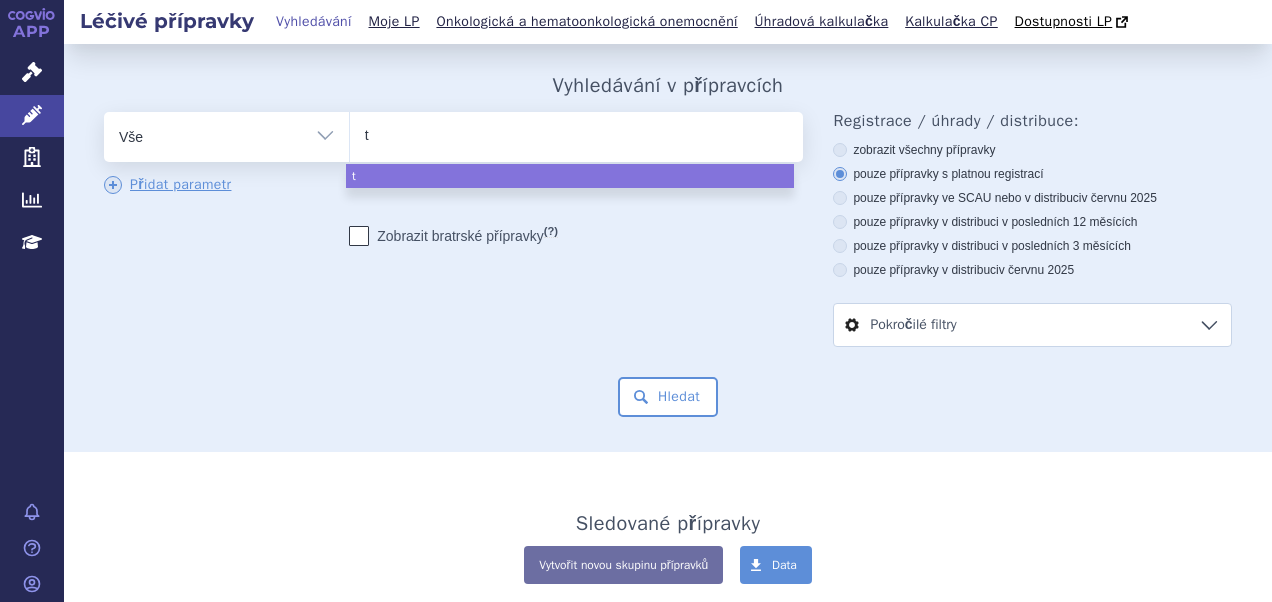 type on "ta" 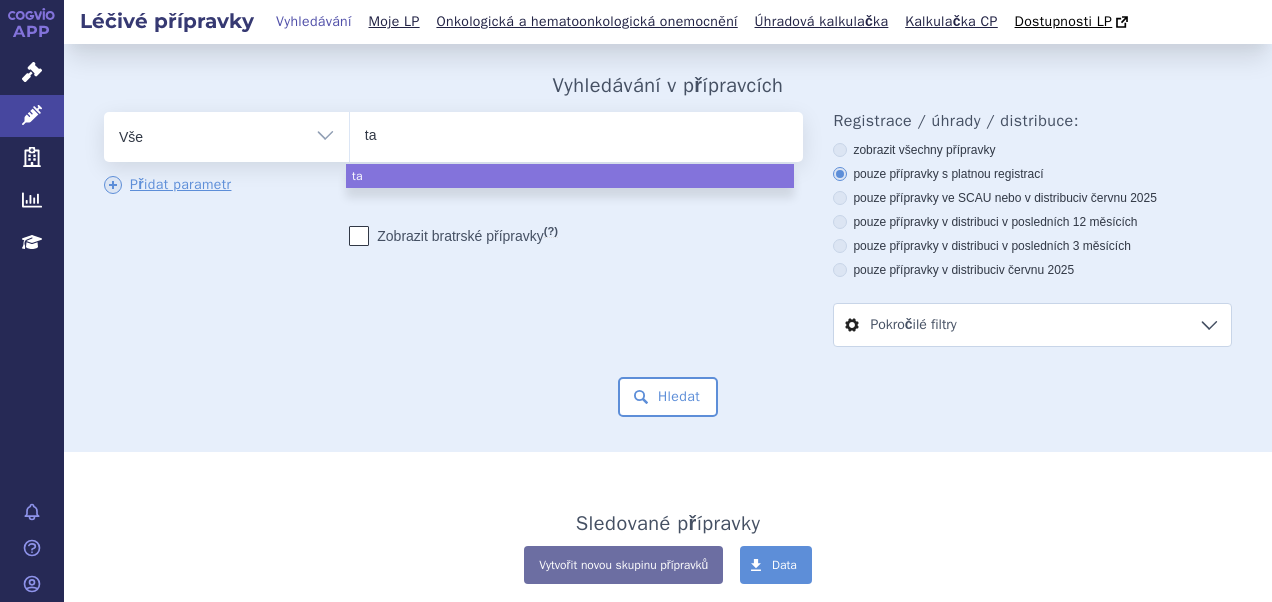 type on "tav" 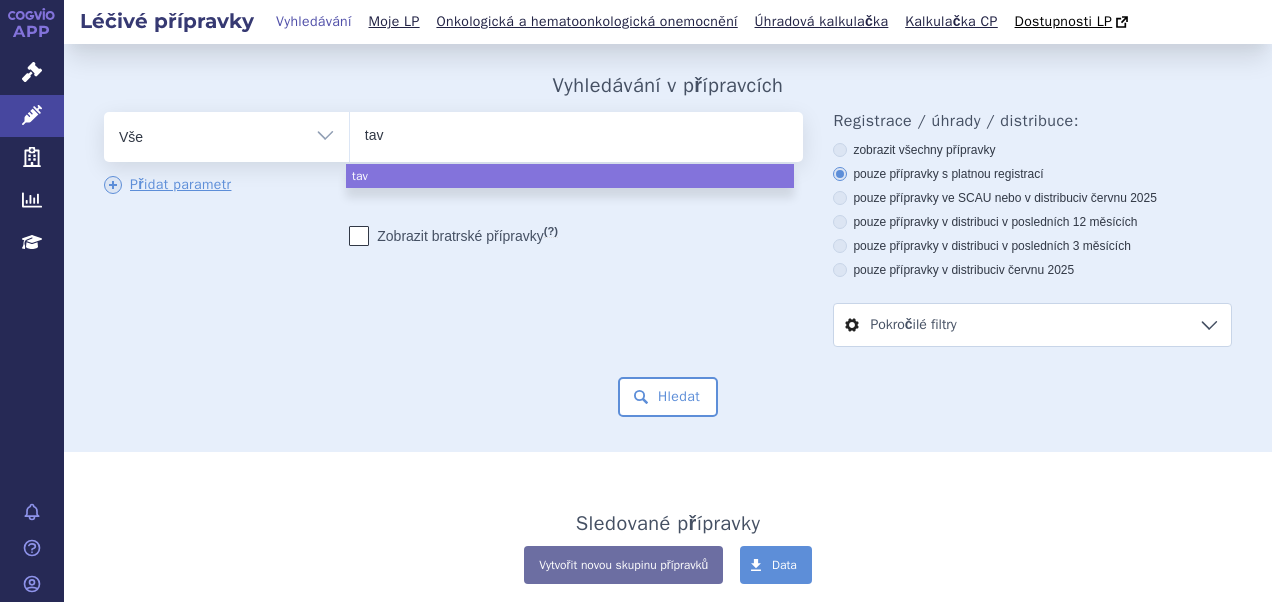 type on "tavn" 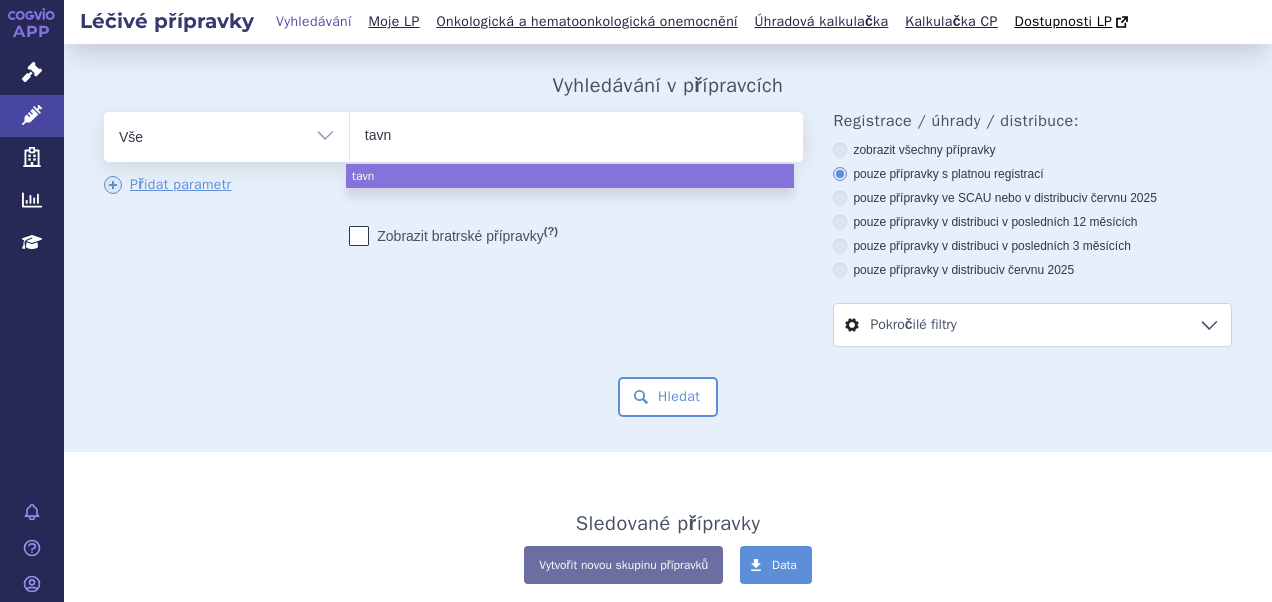 type on "tavne" 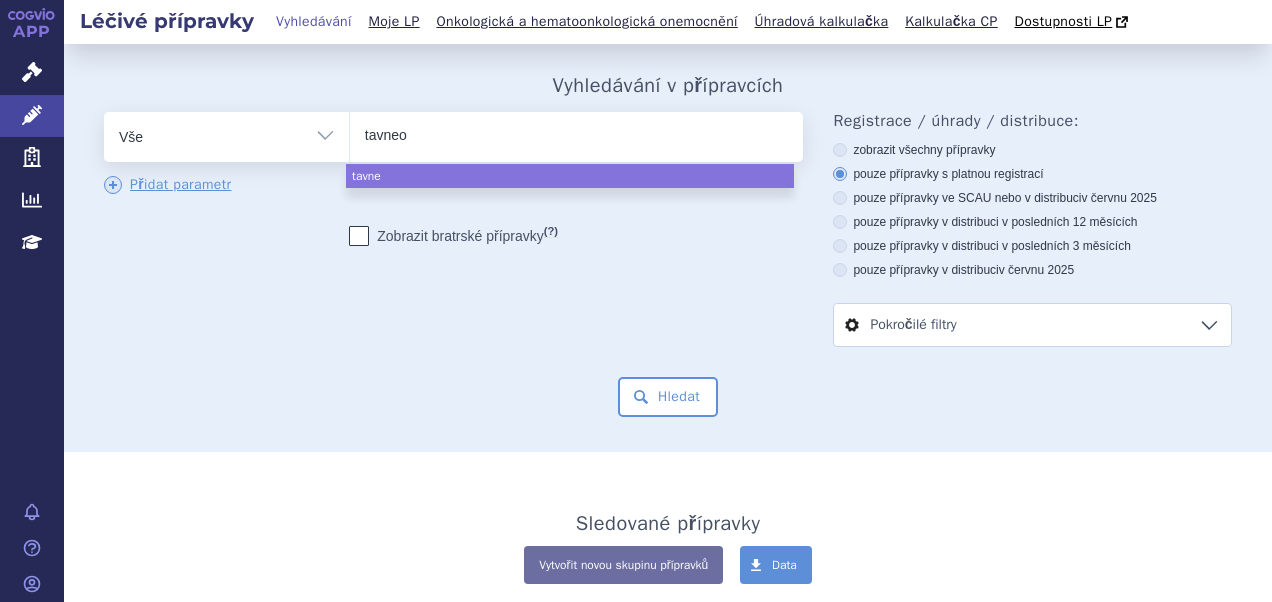 type on "tavneos" 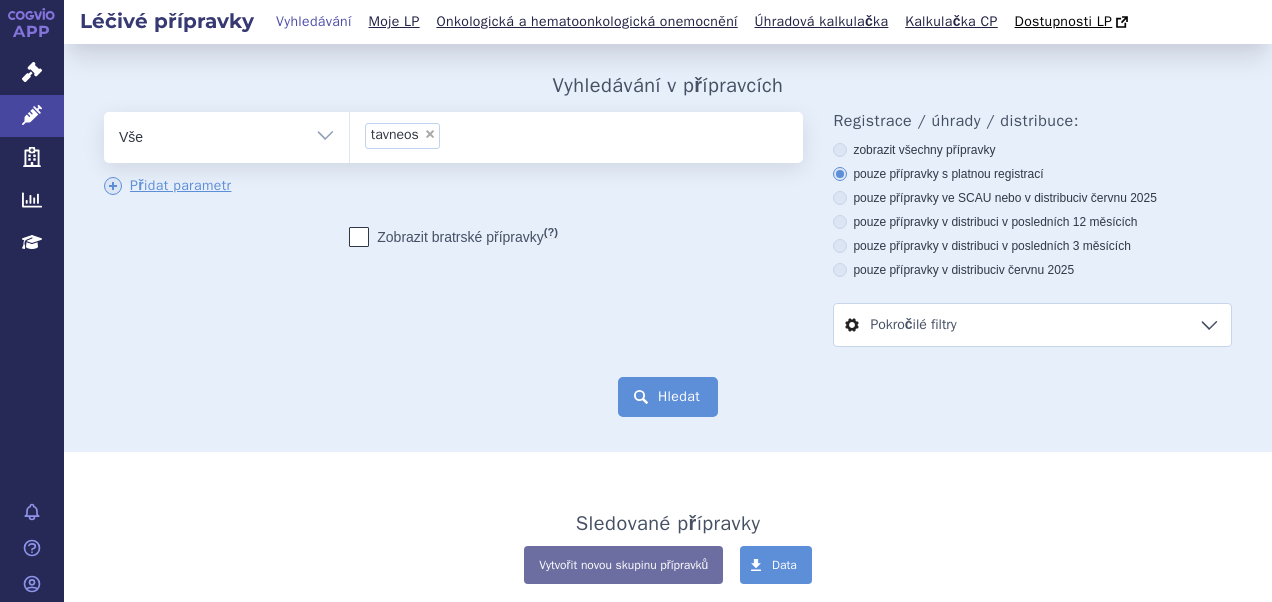 click on "Hledat" at bounding box center (668, 397) 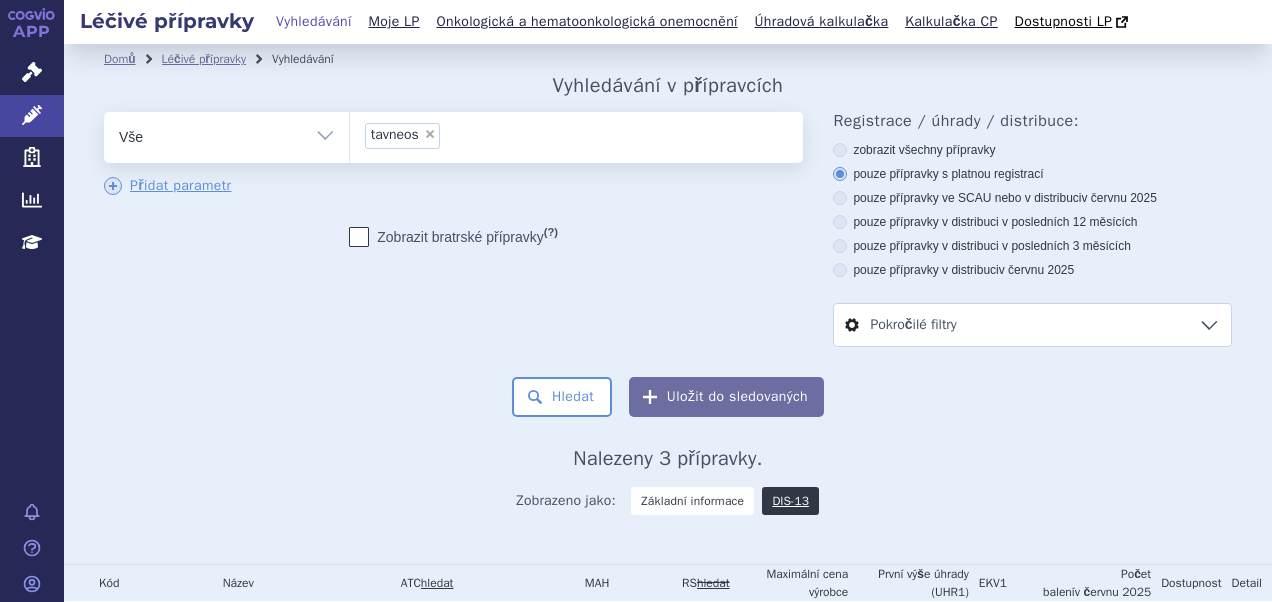 scroll, scrollTop: 0, scrollLeft: 0, axis: both 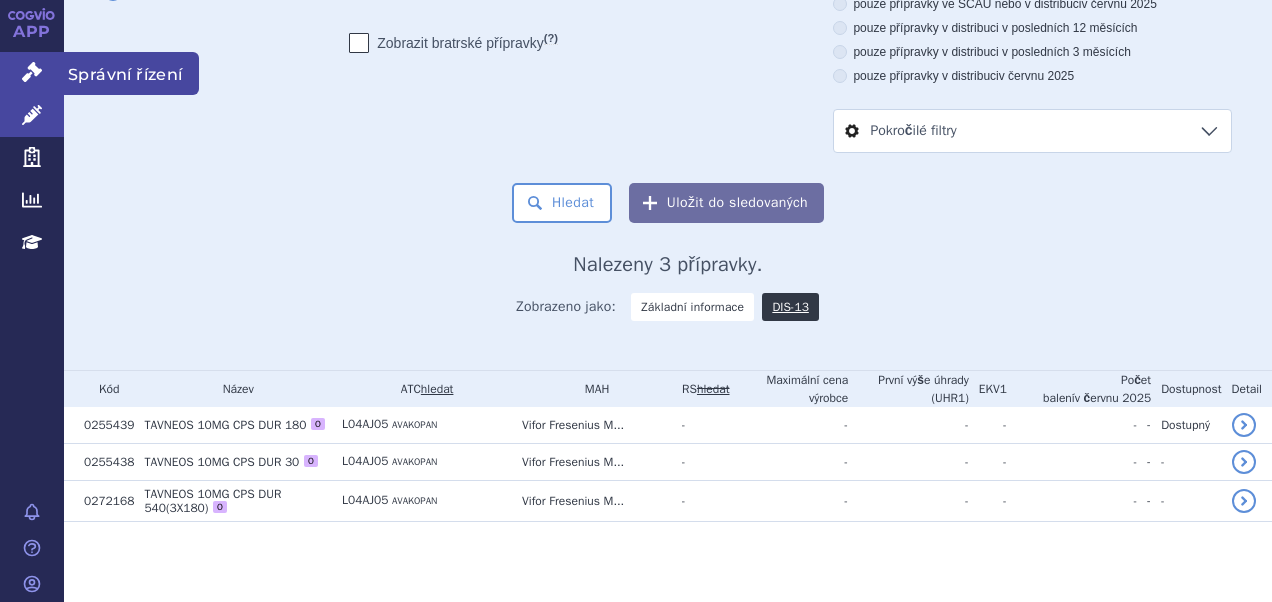 click at bounding box center (32, 72) 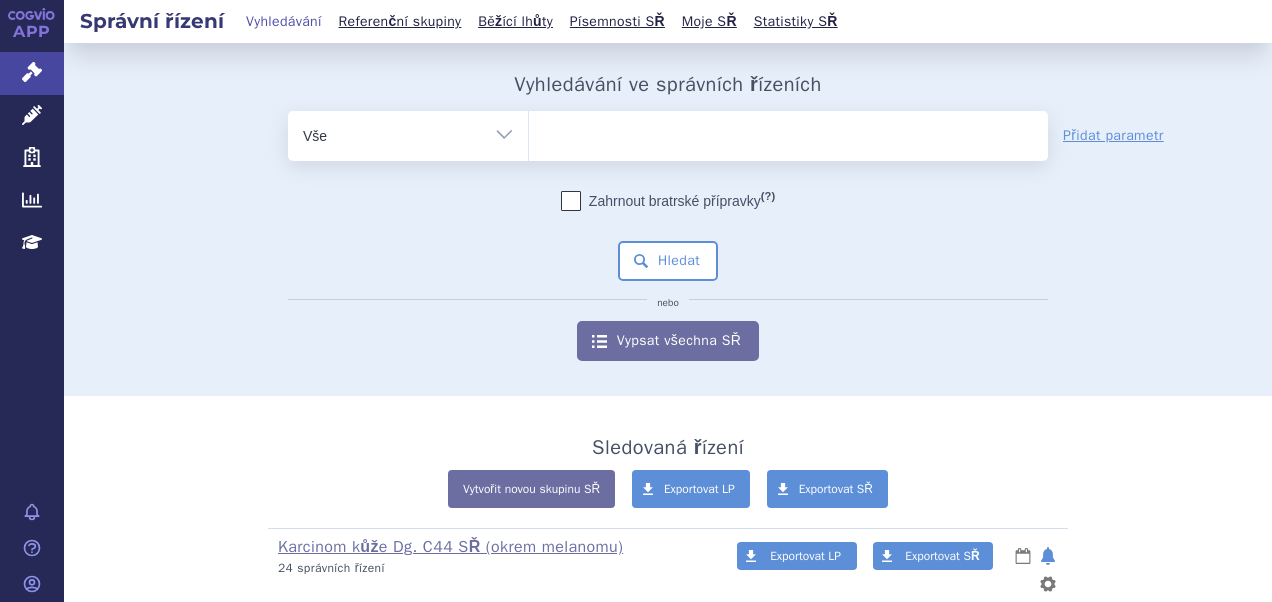 scroll, scrollTop: 0, scrollLeft: 0, axis: both 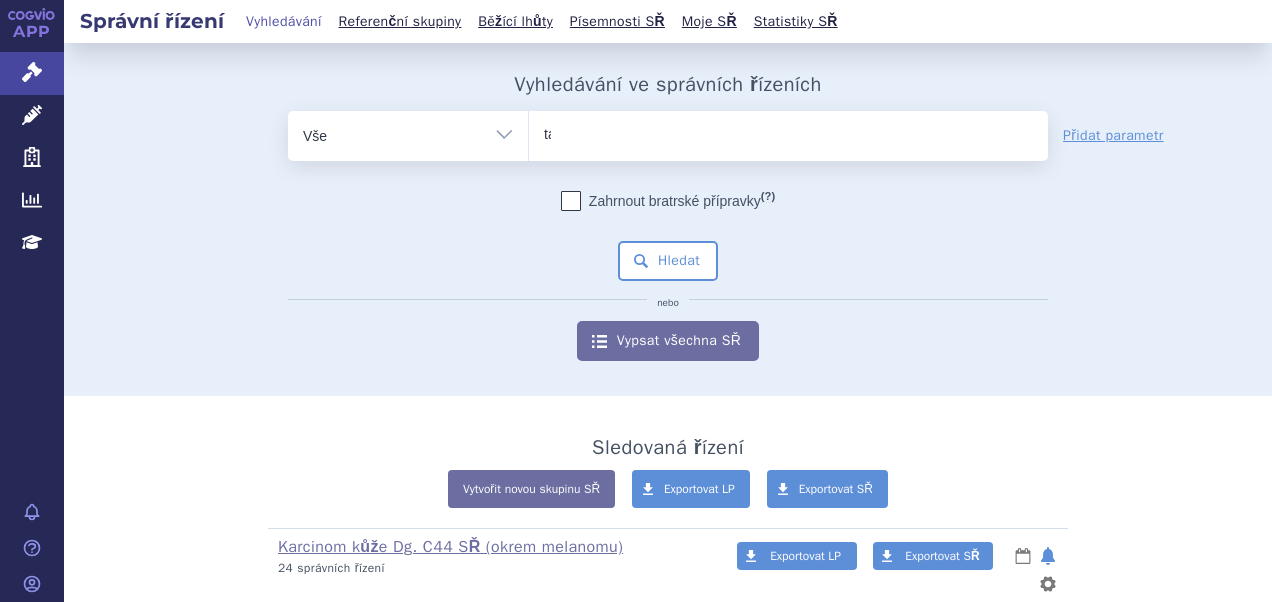 type on "tav" 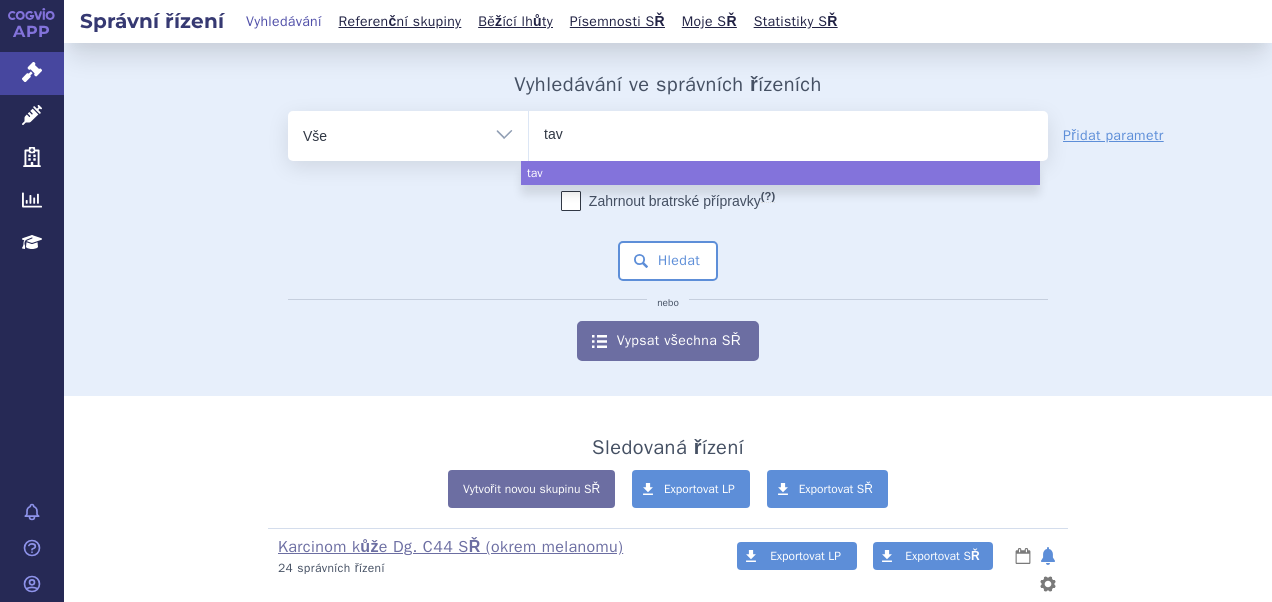 type on "tavn" 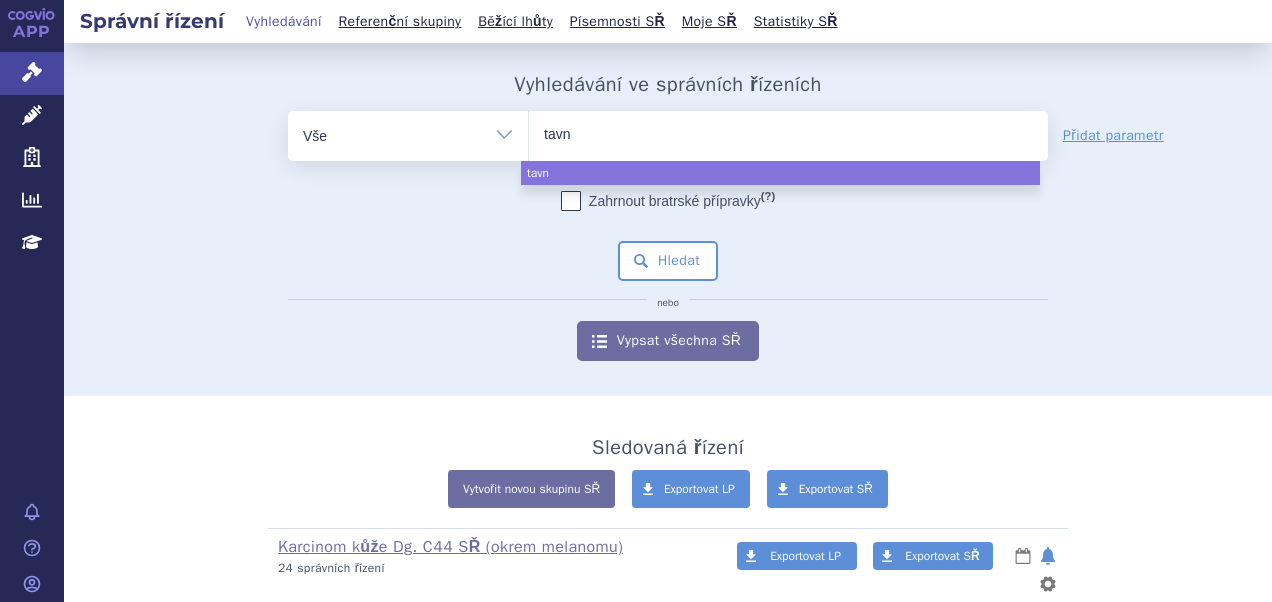type on "tavne" 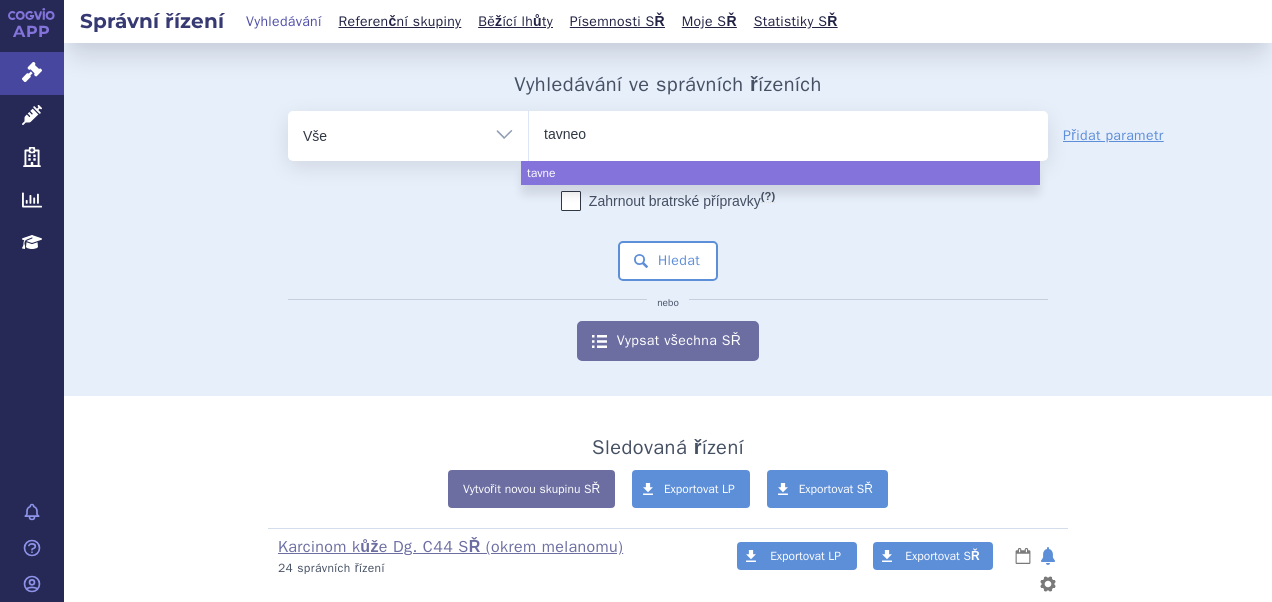 type on "tavneos" 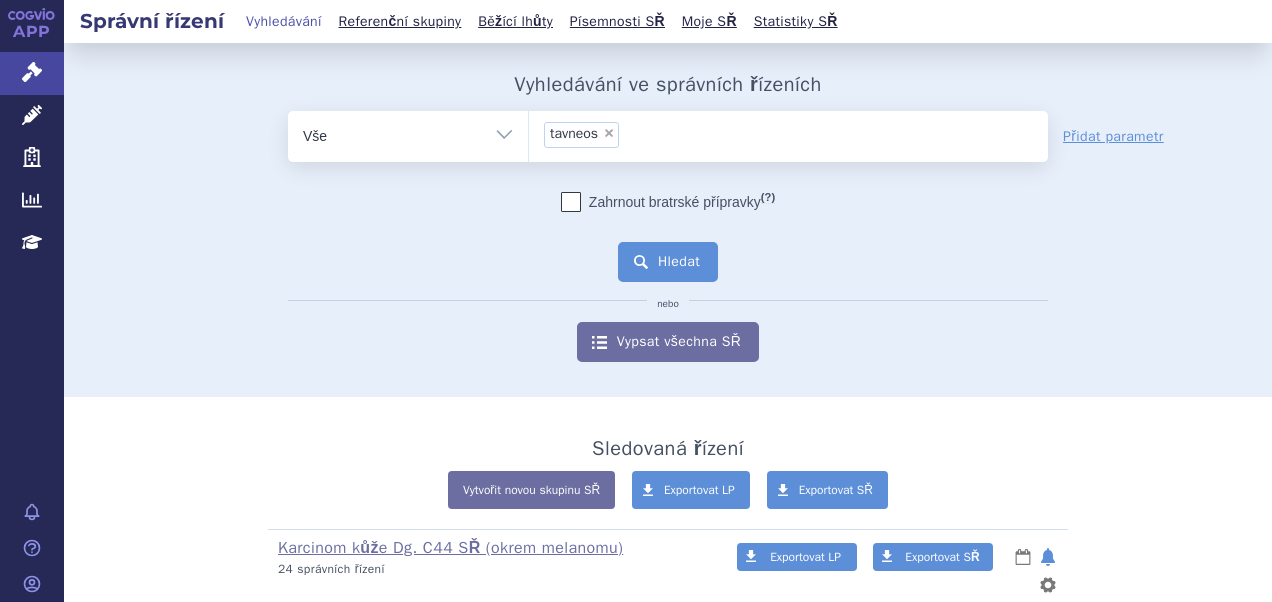 click on "Hledat" at bounding box center [668, 262] 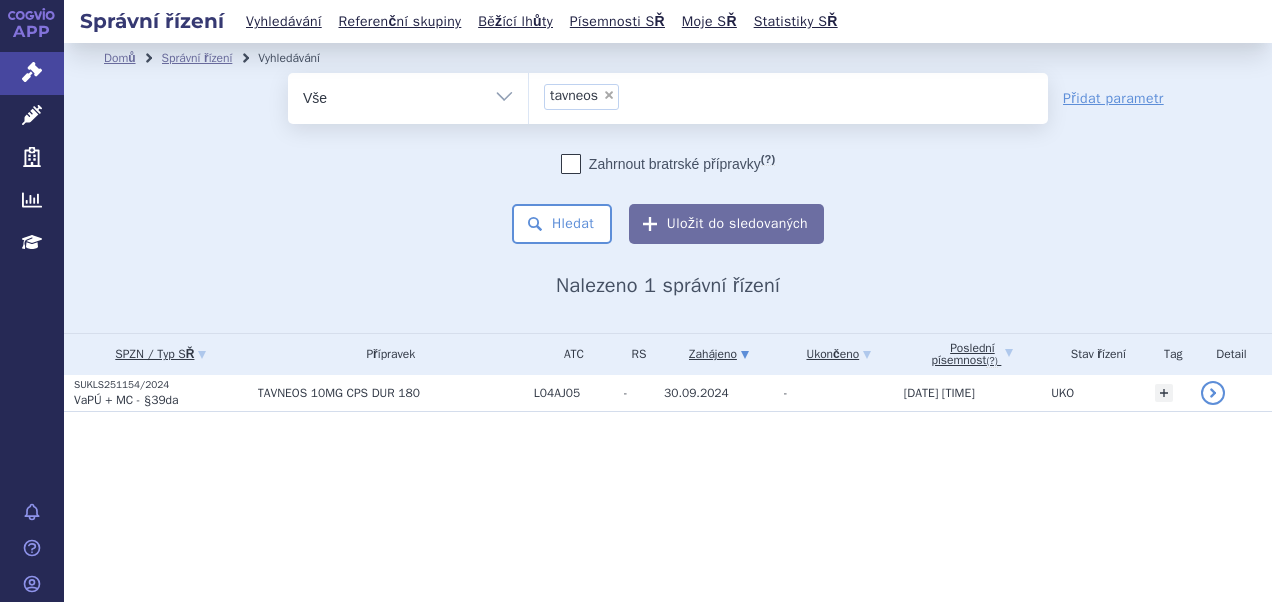 scroll, scrollTop: 0, scrollLeft: 0, axis: both 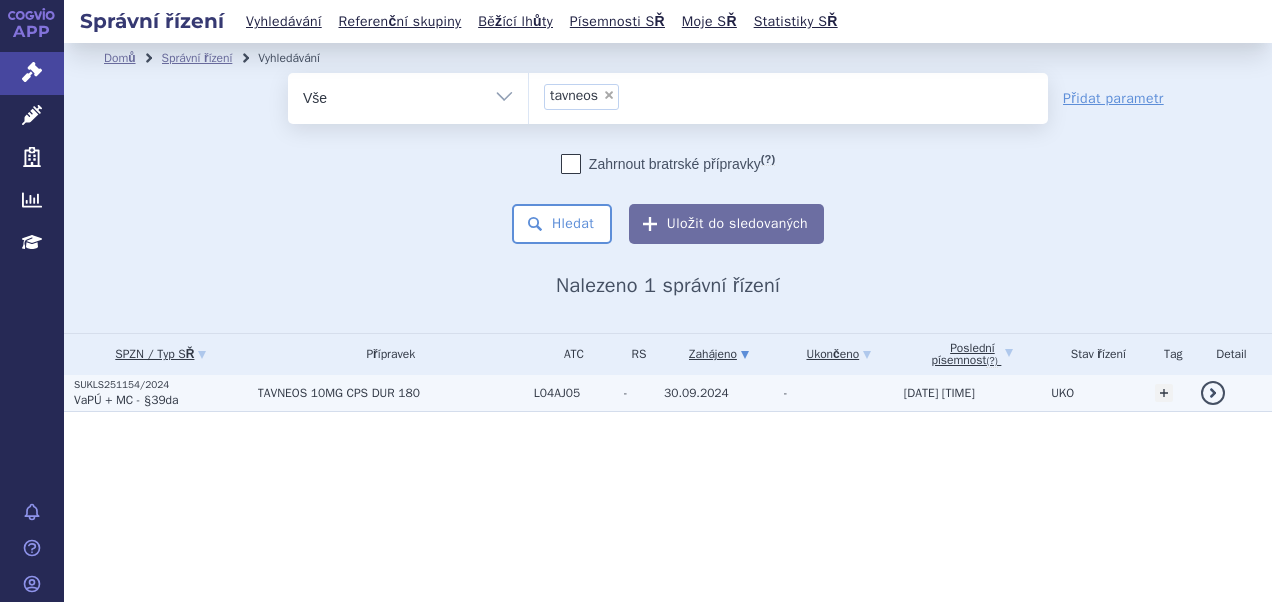 click on "L04AJ05" at bounding box center [569, 393] 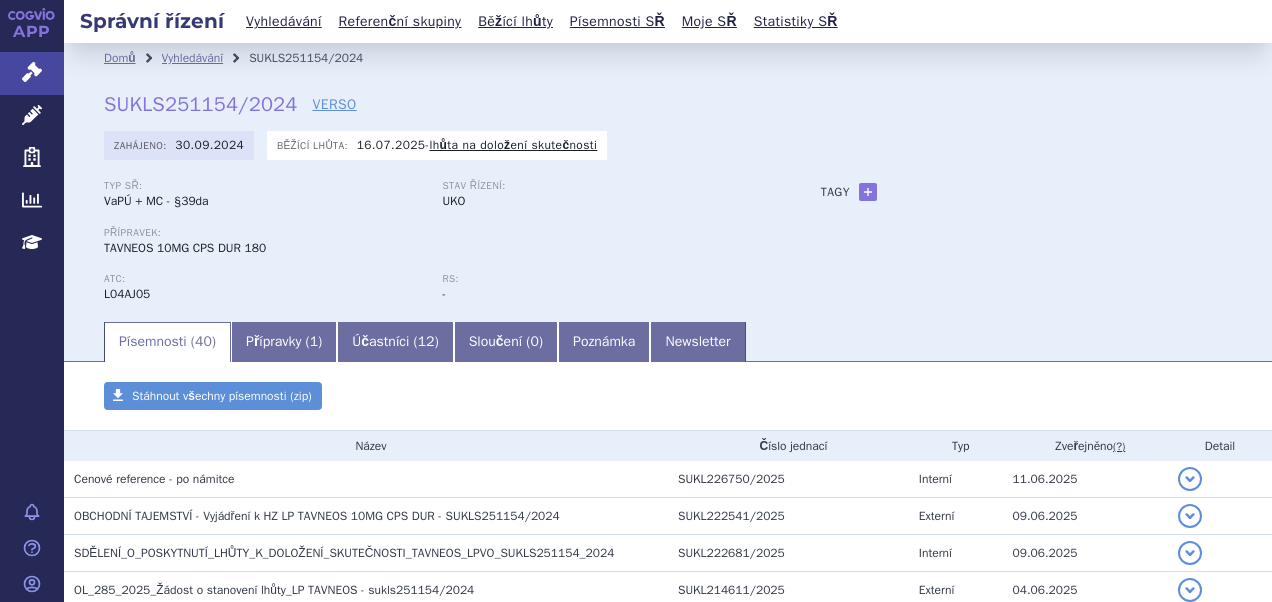 scroll, scrollTop: 0, scrollLeft: 0, axis: both 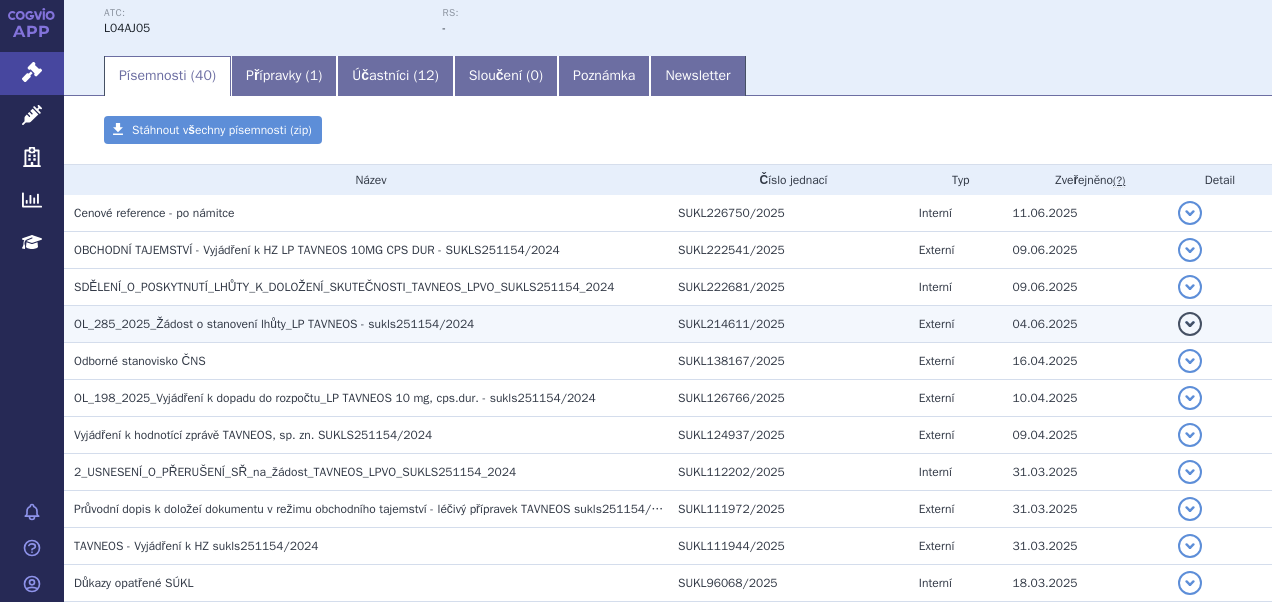 click on "OL_285_2025_Žádost o stanovení lhůty_LP TAVNEOS - sukls251154/2024" at bounding box center [371, 213] 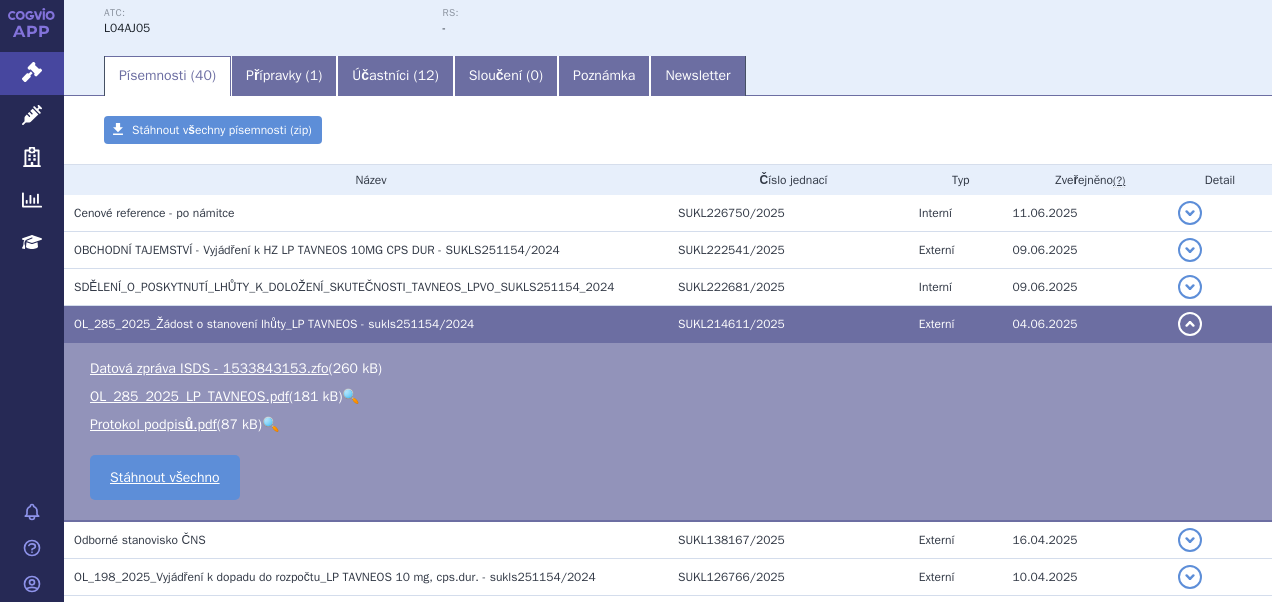 click on "🔍" at bounding box center [350, 396] 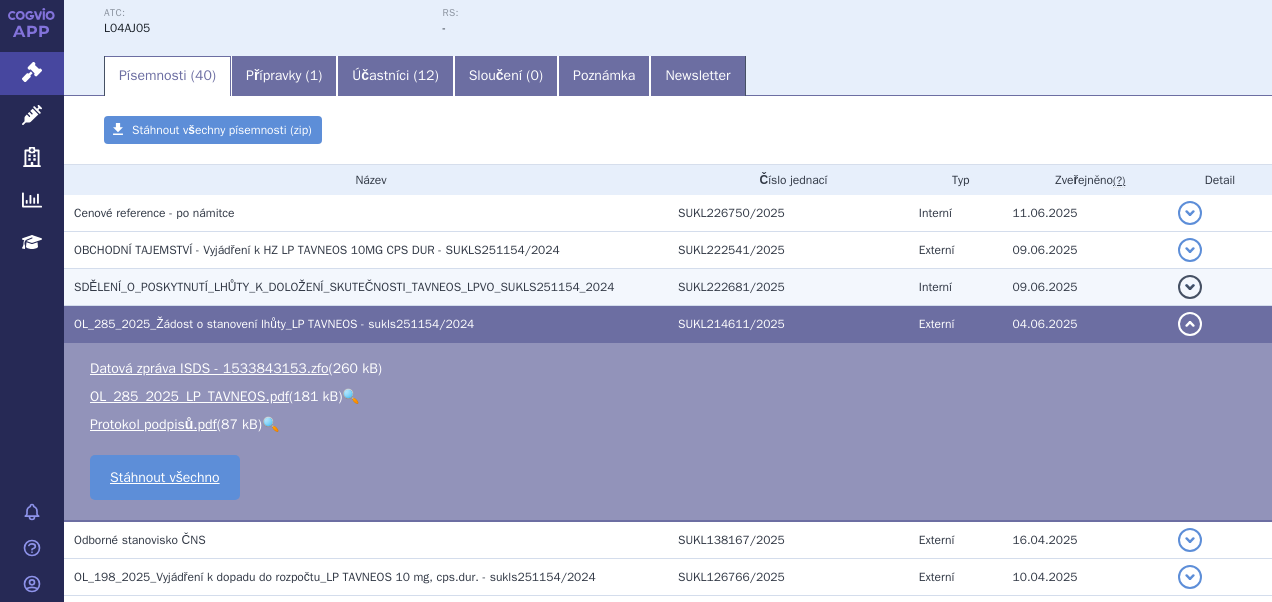 click on "SDĚLENÍ_O_POSKYTNUTÍ_LHŮTY_K_DOLOŽENÍ_SKUTEČNOSTI_TAVNEOS_LPVO_SUKLS251154_2024" at bounding box center (154, 213) 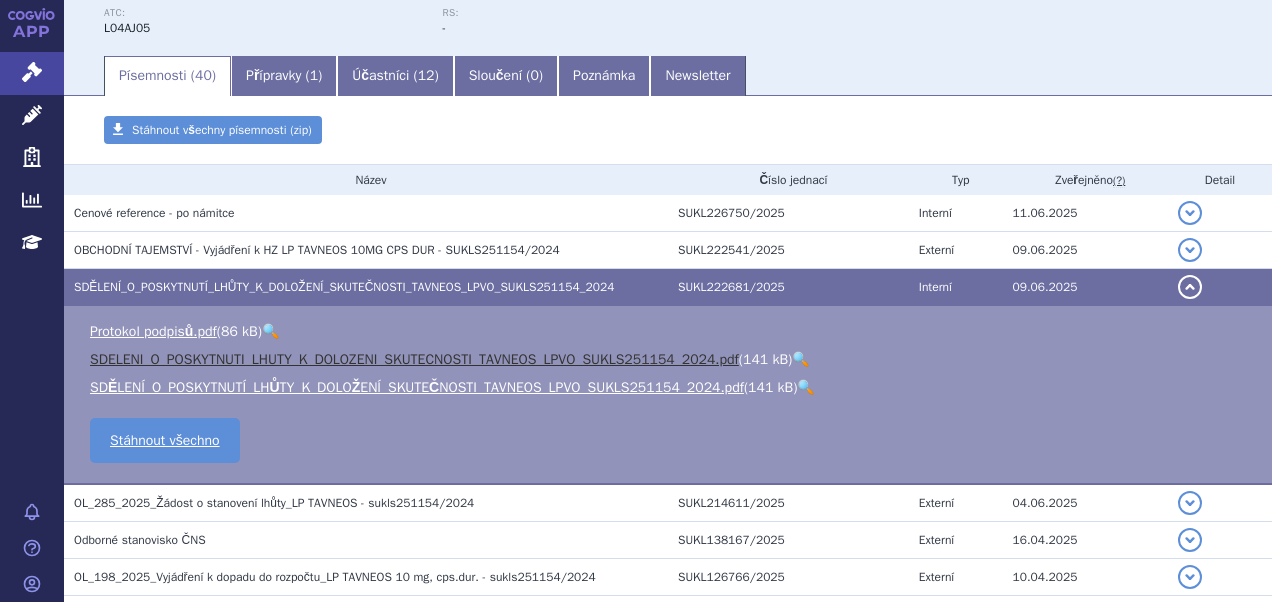 click on "SDELENI_O_POSKYTNUTI_LHUTY_K_DOLOZENI_SKUTECNOSTI_TAVNEOS_LPVO_SUKLS251154_2024.pdf" at bounding box center [414, 359] 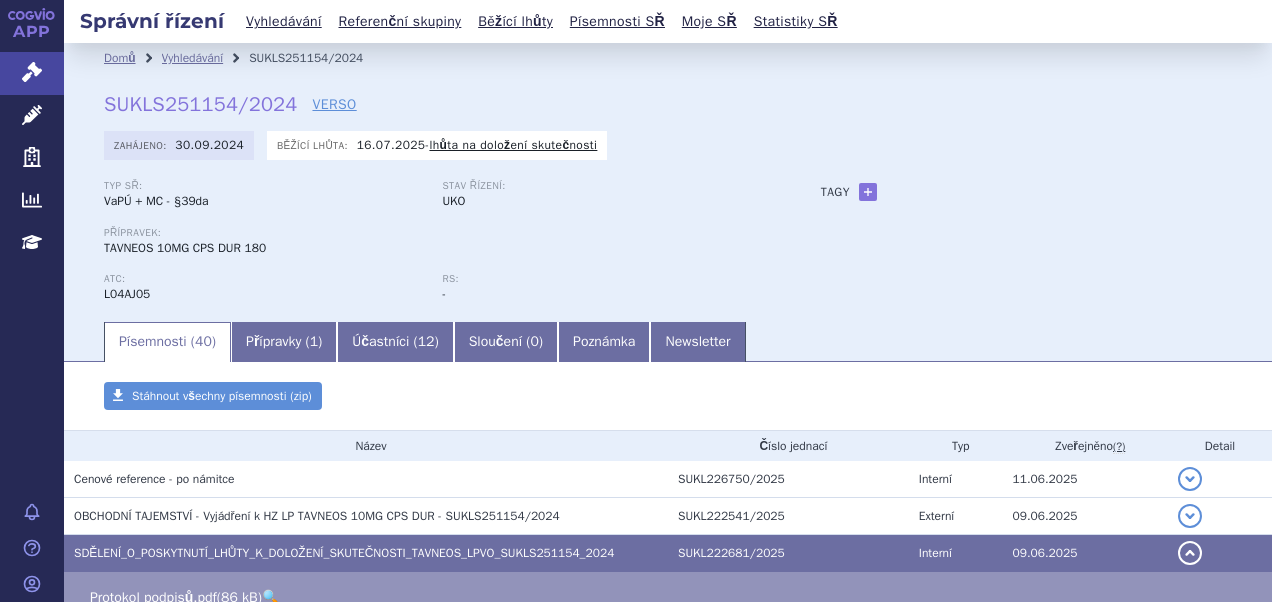 scroll, scrollTop: 202, scrollLeft: 0, axis: vertical 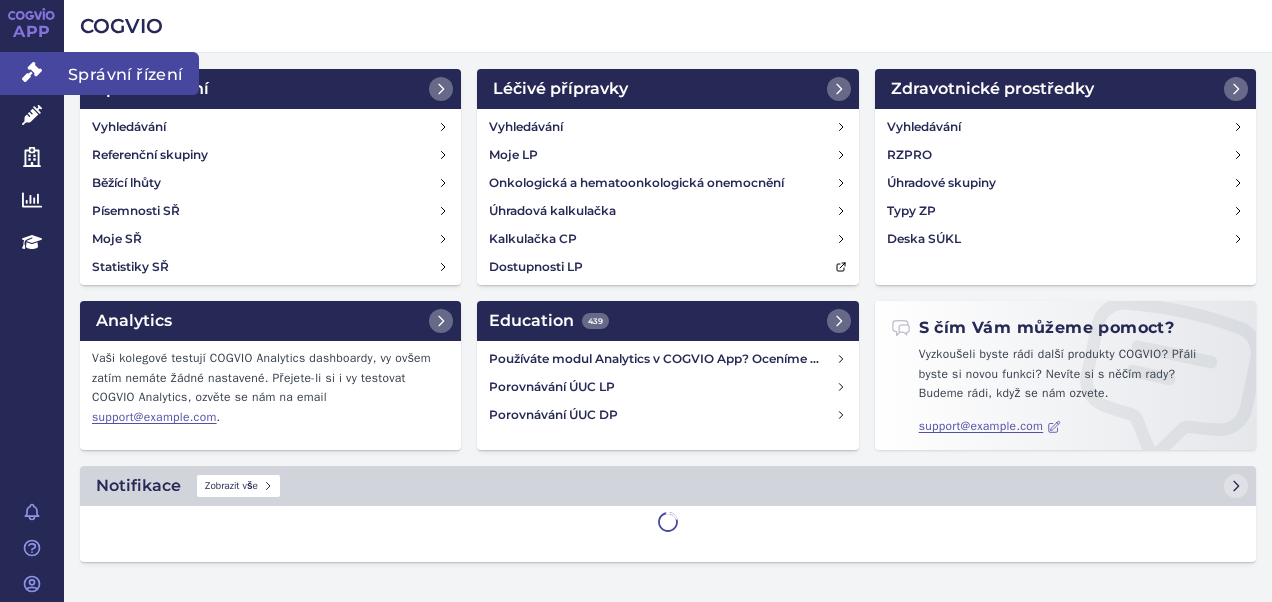 click on "Správní řízení" at bounding box center (32, 73) 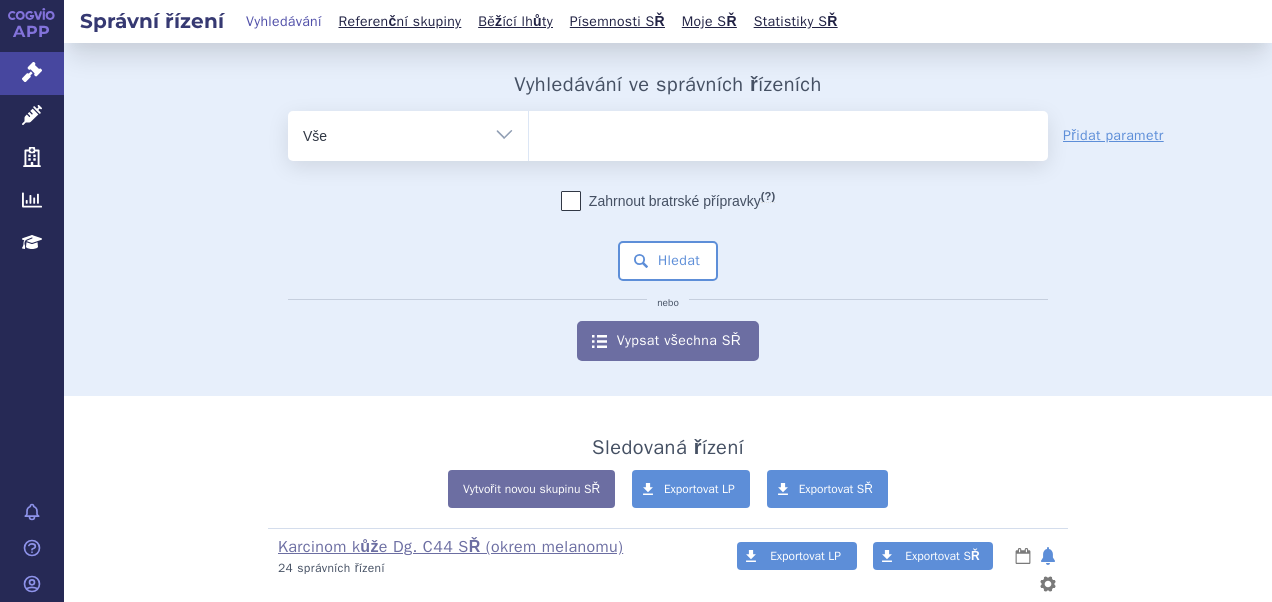 scroll, scrollTop: 0, scrollLeft: 0, axis: both 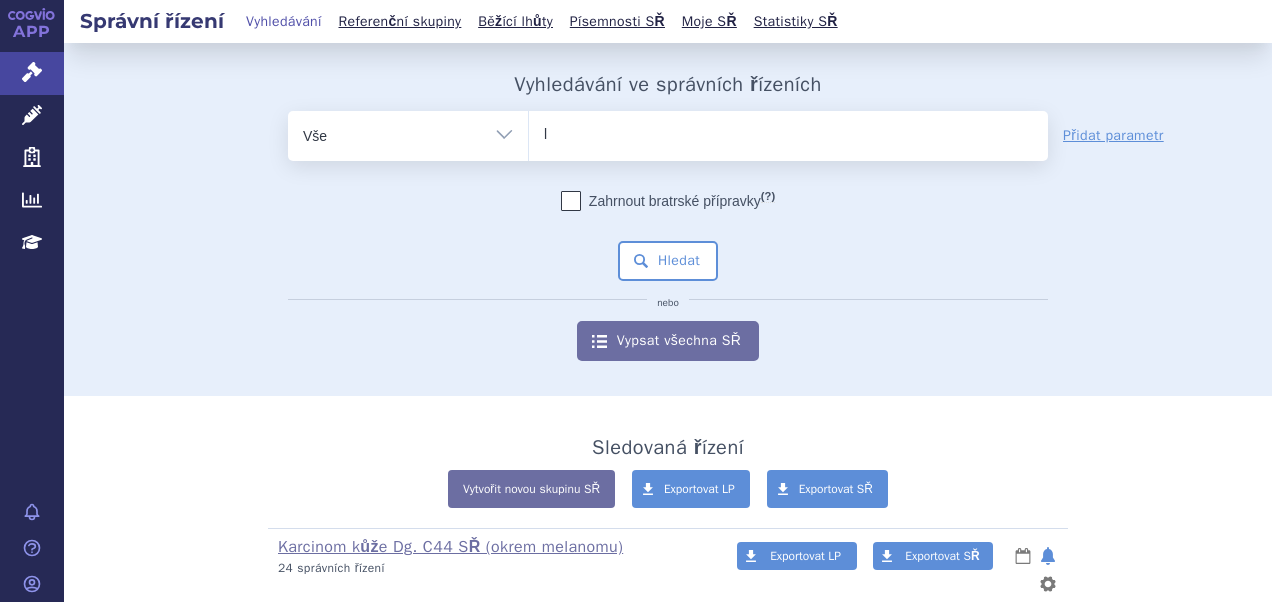 type on "li" 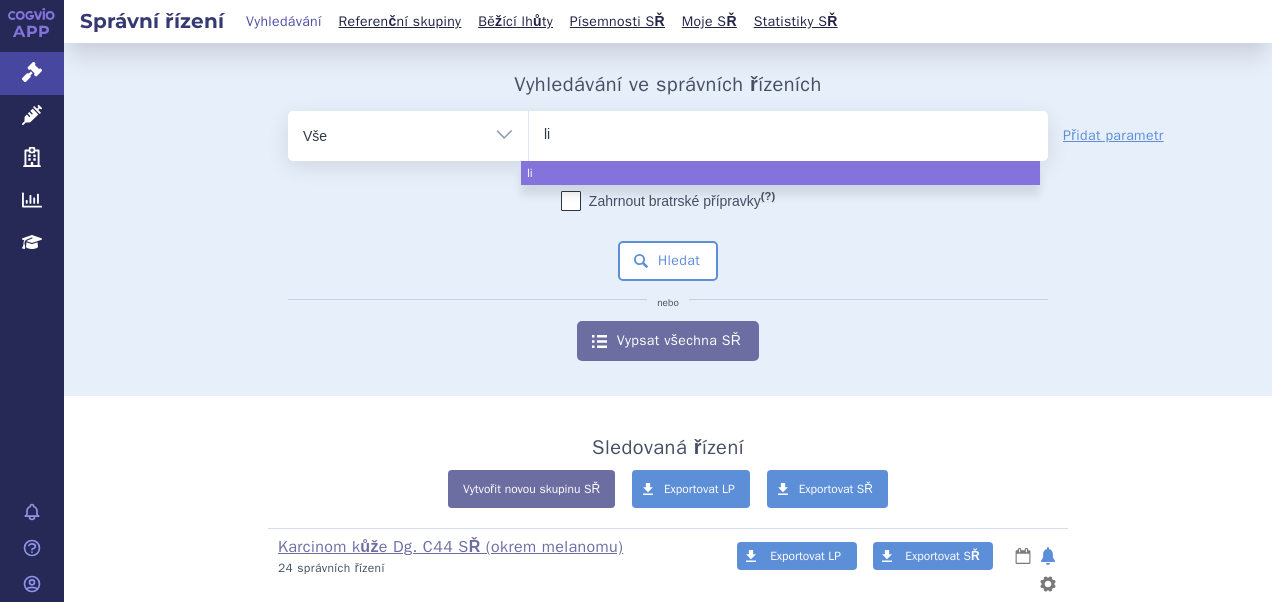 type on "lit" 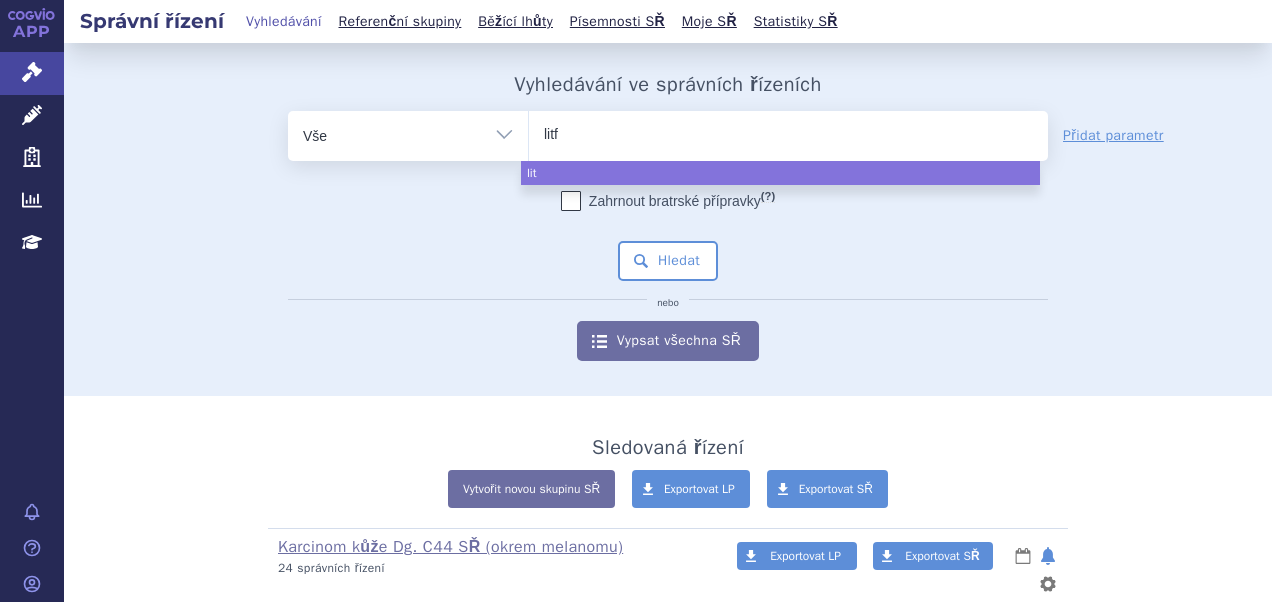 type on "litfu" 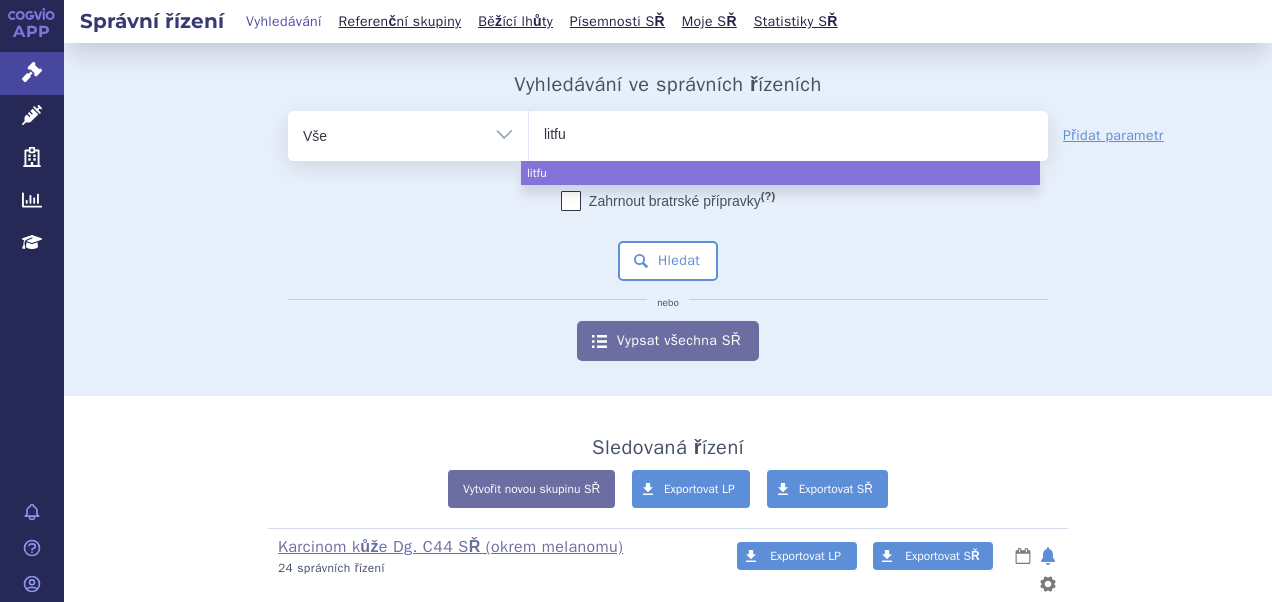 type on "litful" 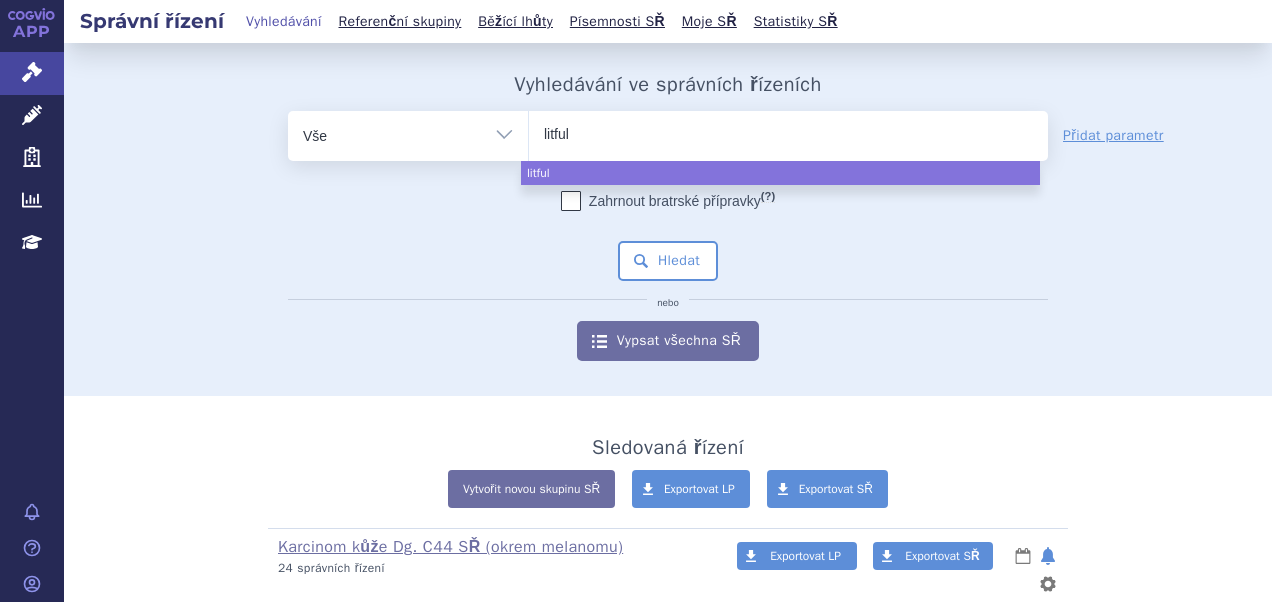 type on "litfulo" 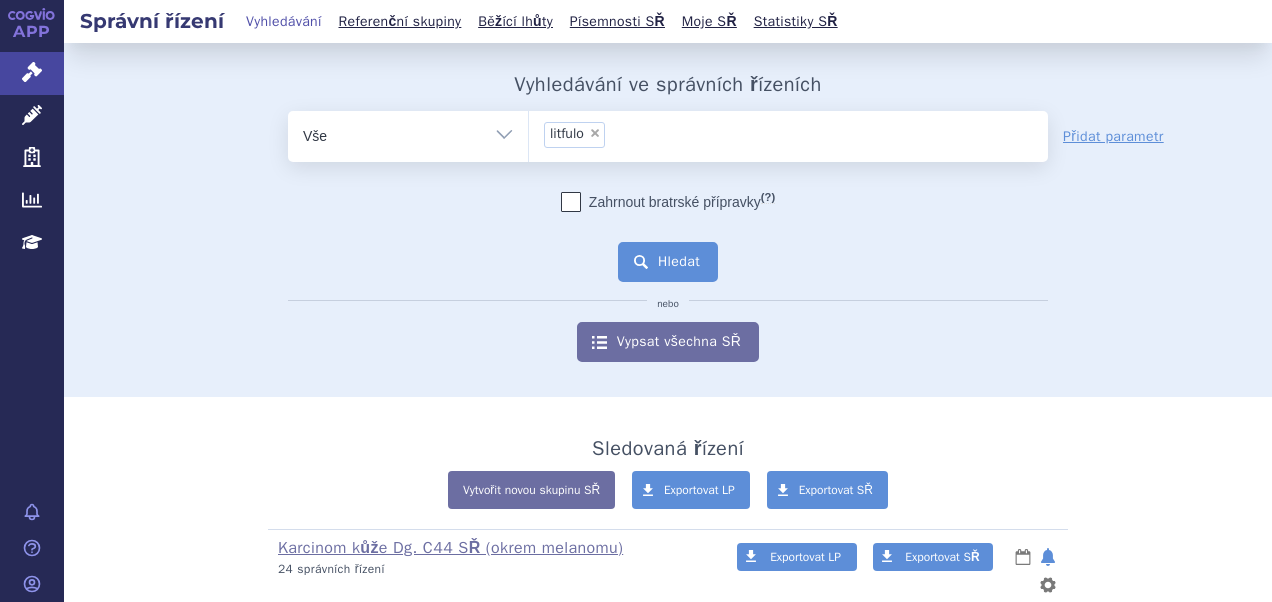 click on "Hledat" at bounding box center [668, 262] 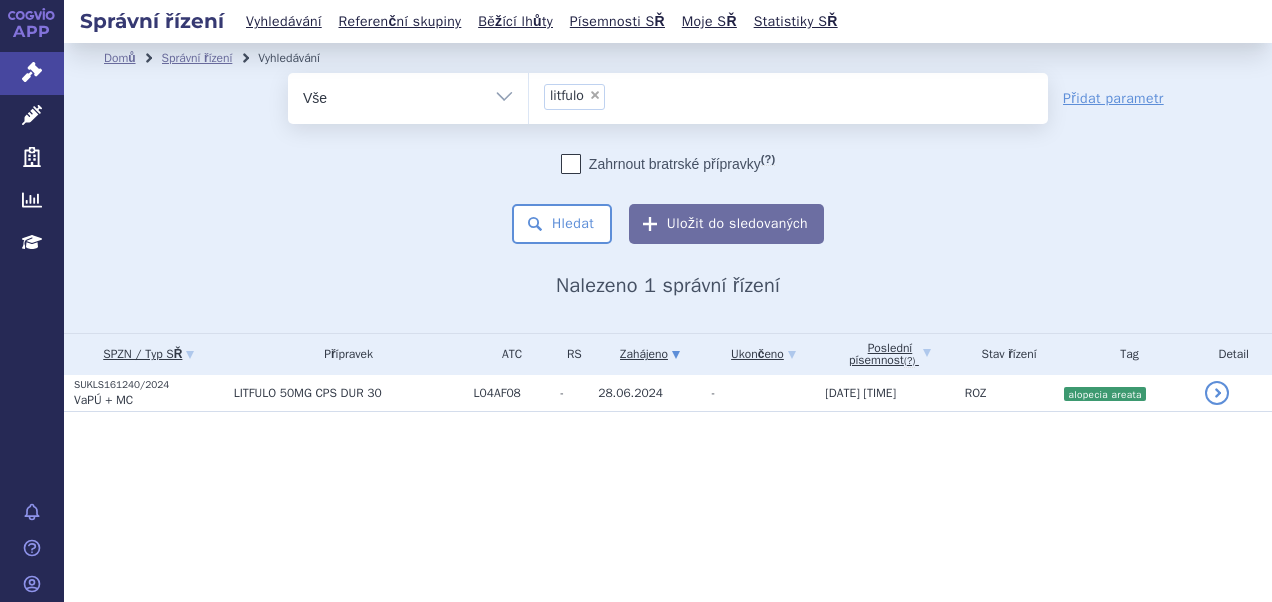 scroll, scrollTop: 0, scrollLeft: 0, axis: both 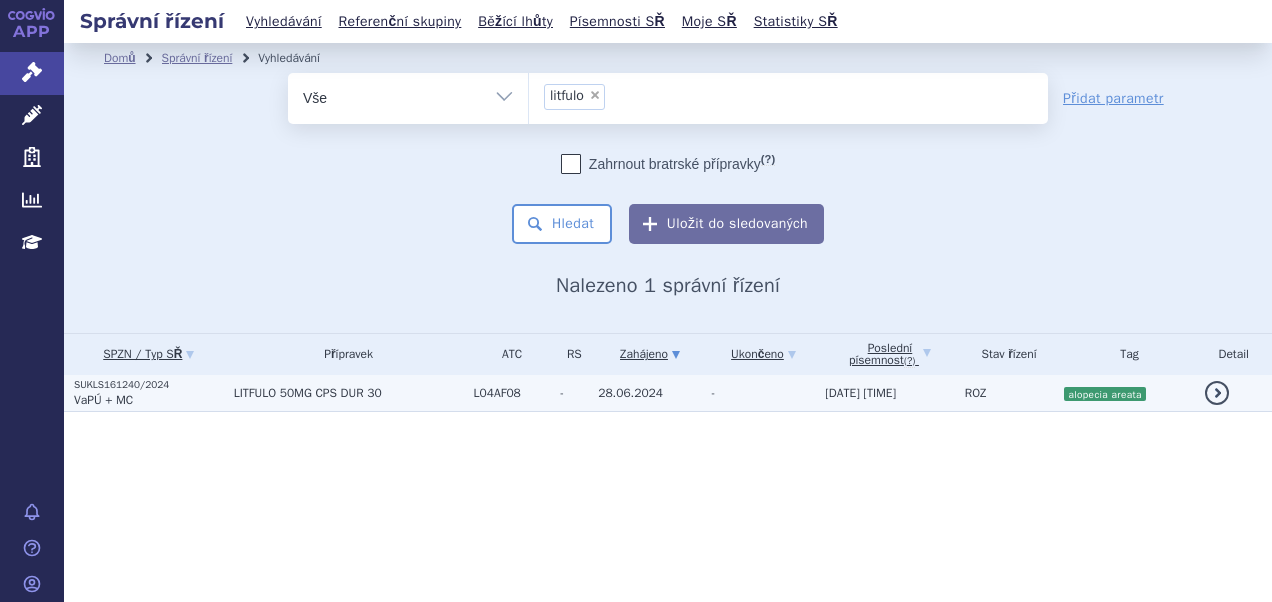 click on "L04AF08" at bounding box center (507, 393) 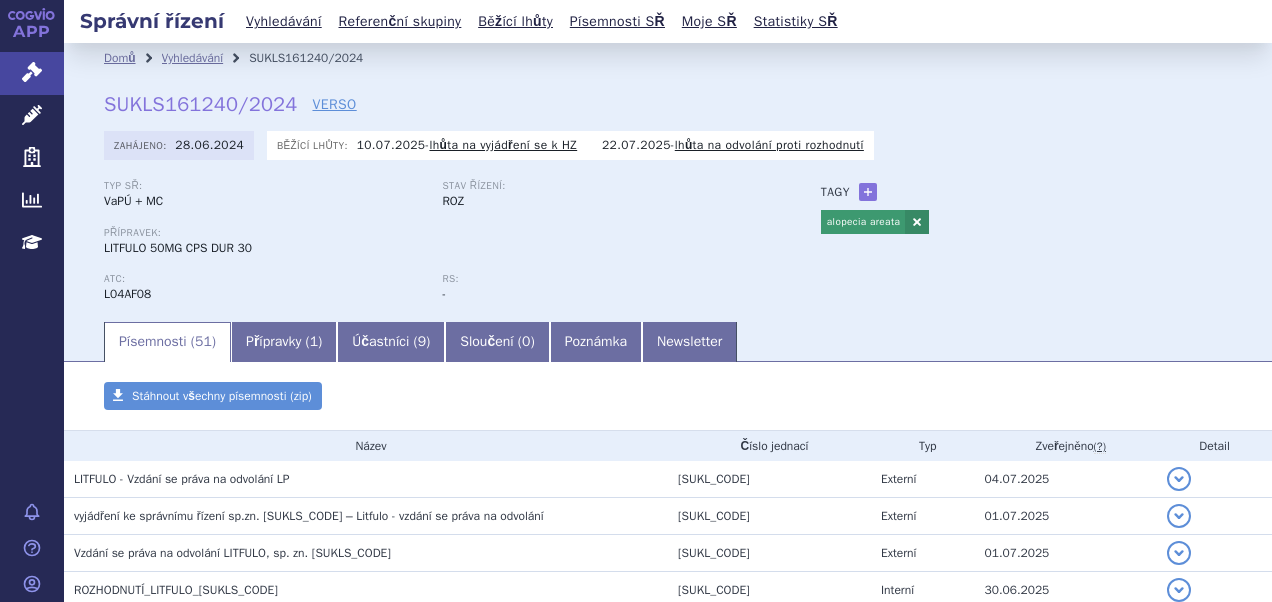 scroll, scrollTop: 0, scrollLeft: 0, axis: both 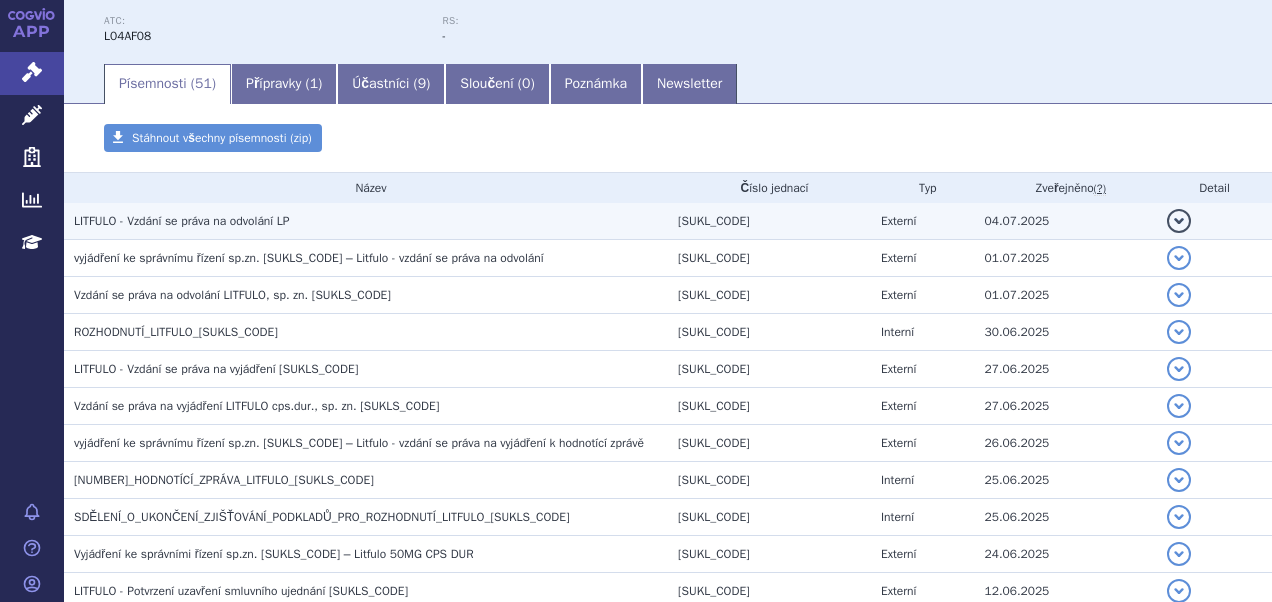 click on "LITFULO - Vzdání se práva na odvolání LP" at bounding box center (366, 221) 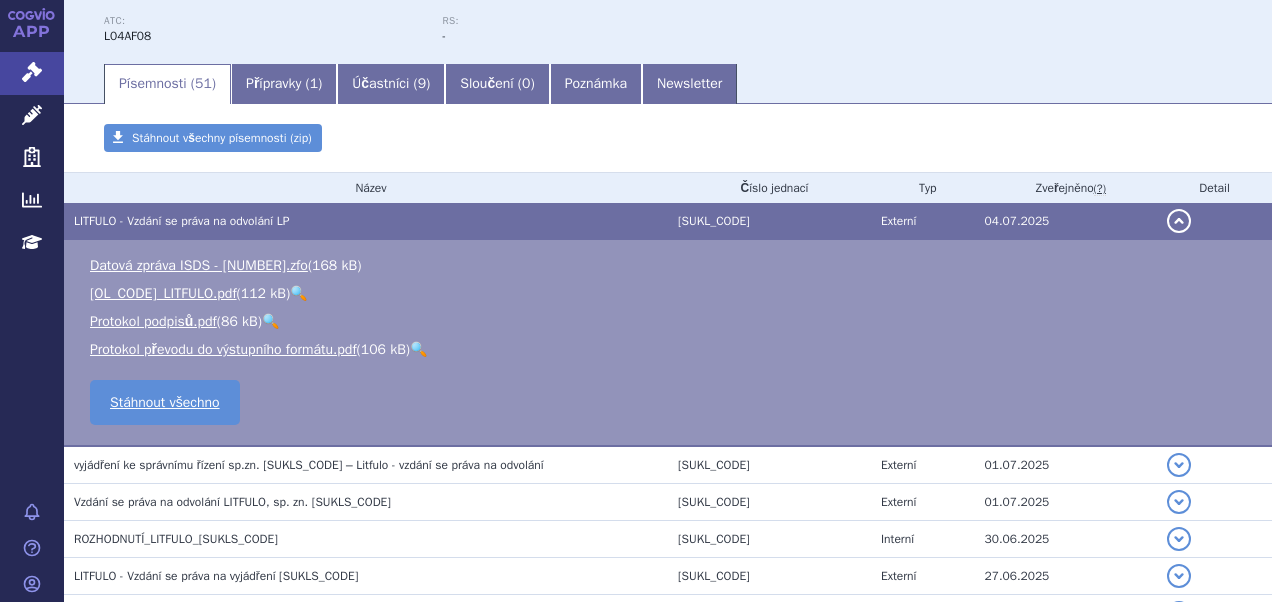 click on "🔍" at bounding box center [298, 293] 